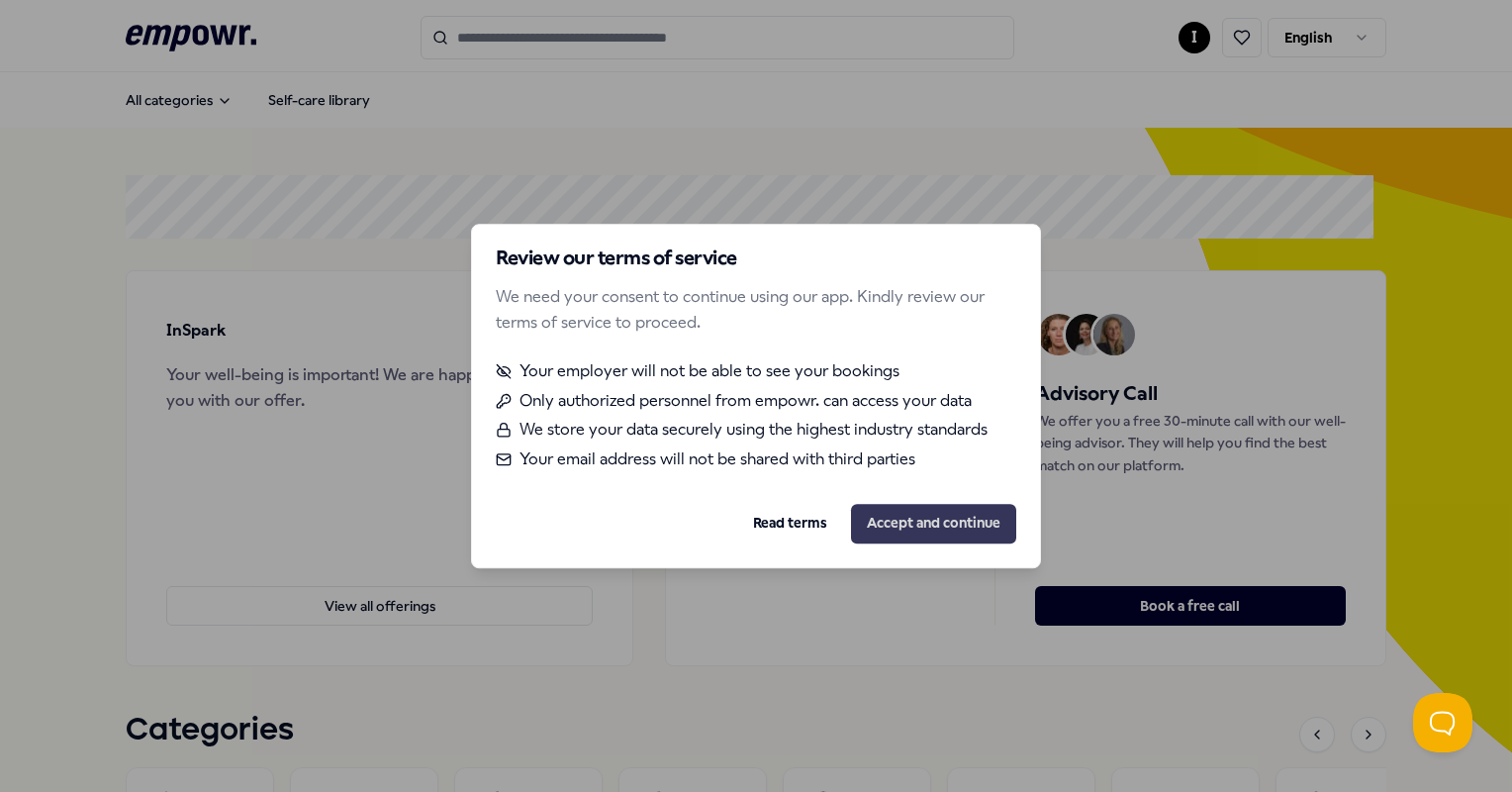 scroll, scrollTop: 0, scrollLeft: 0, axis: both 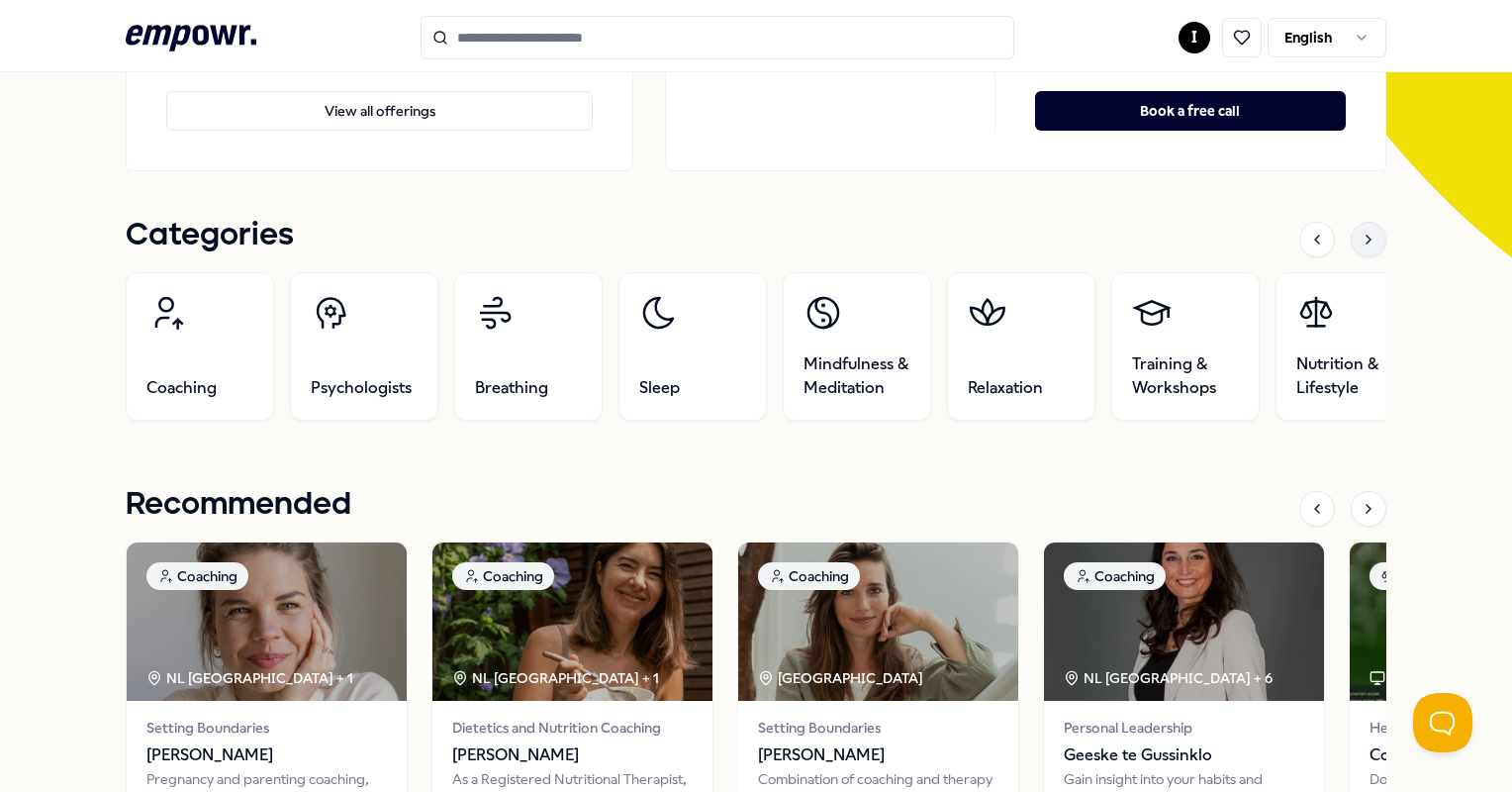 click at bounding box center (1369, 240) 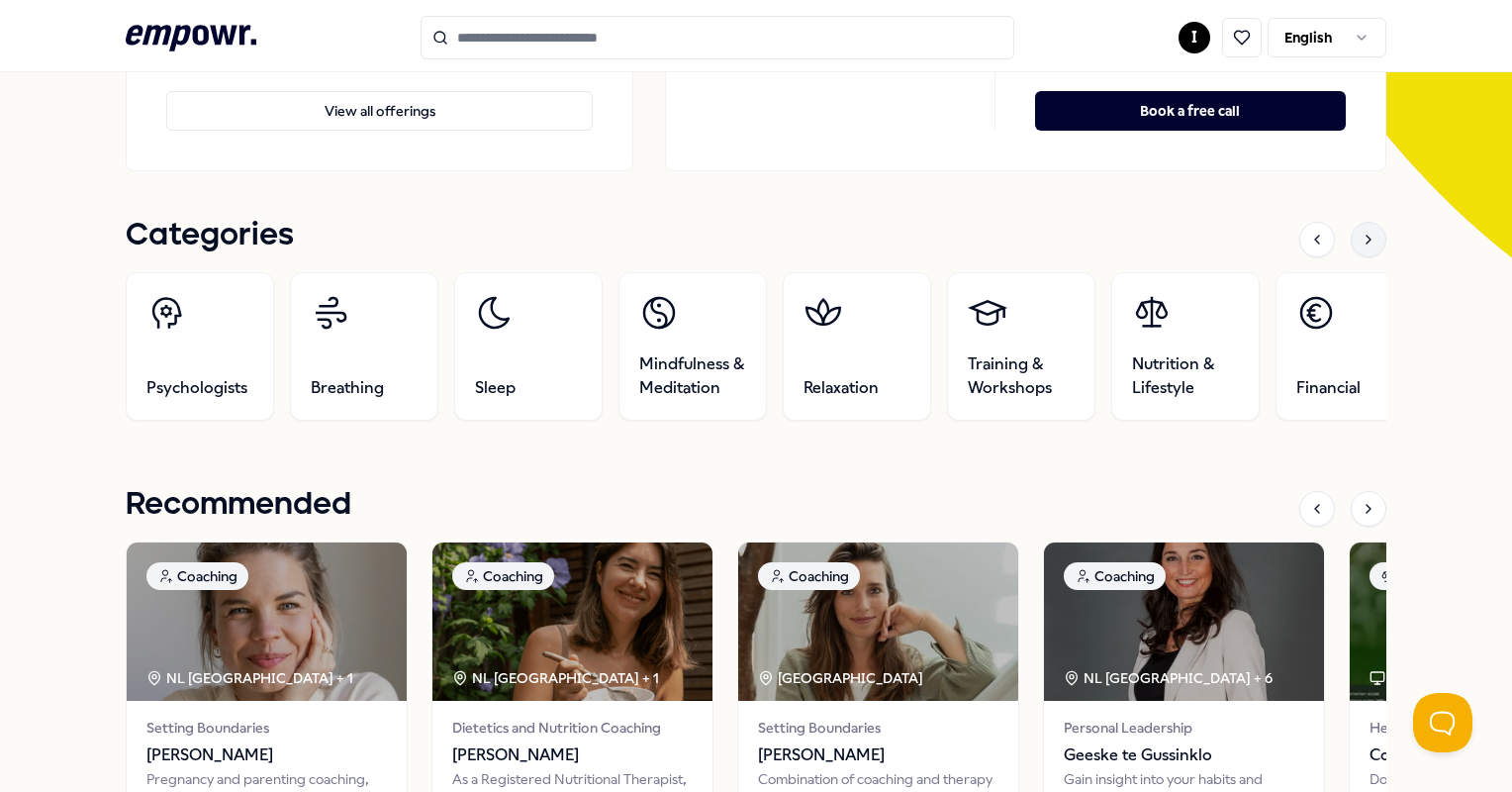 click 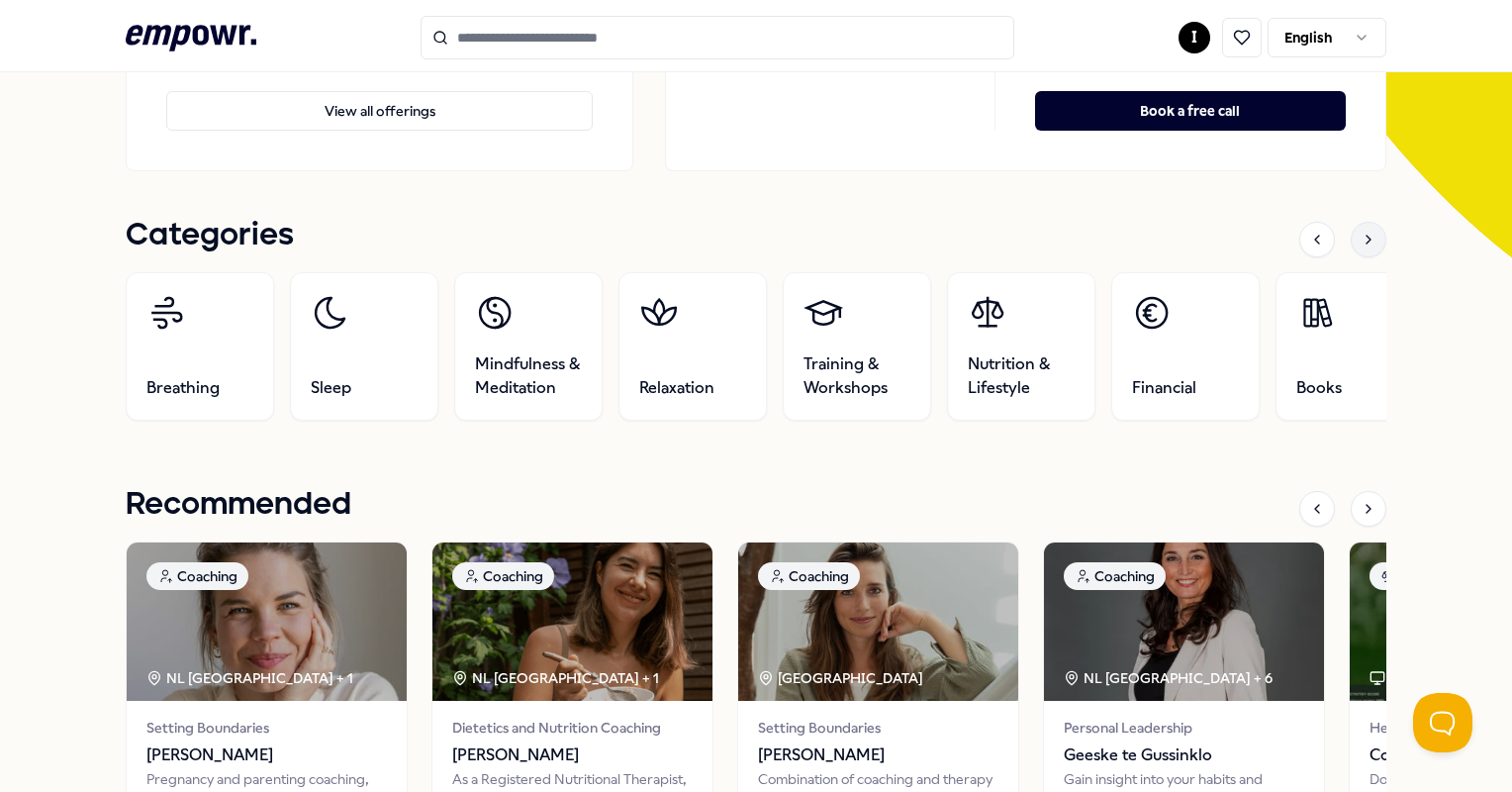 click 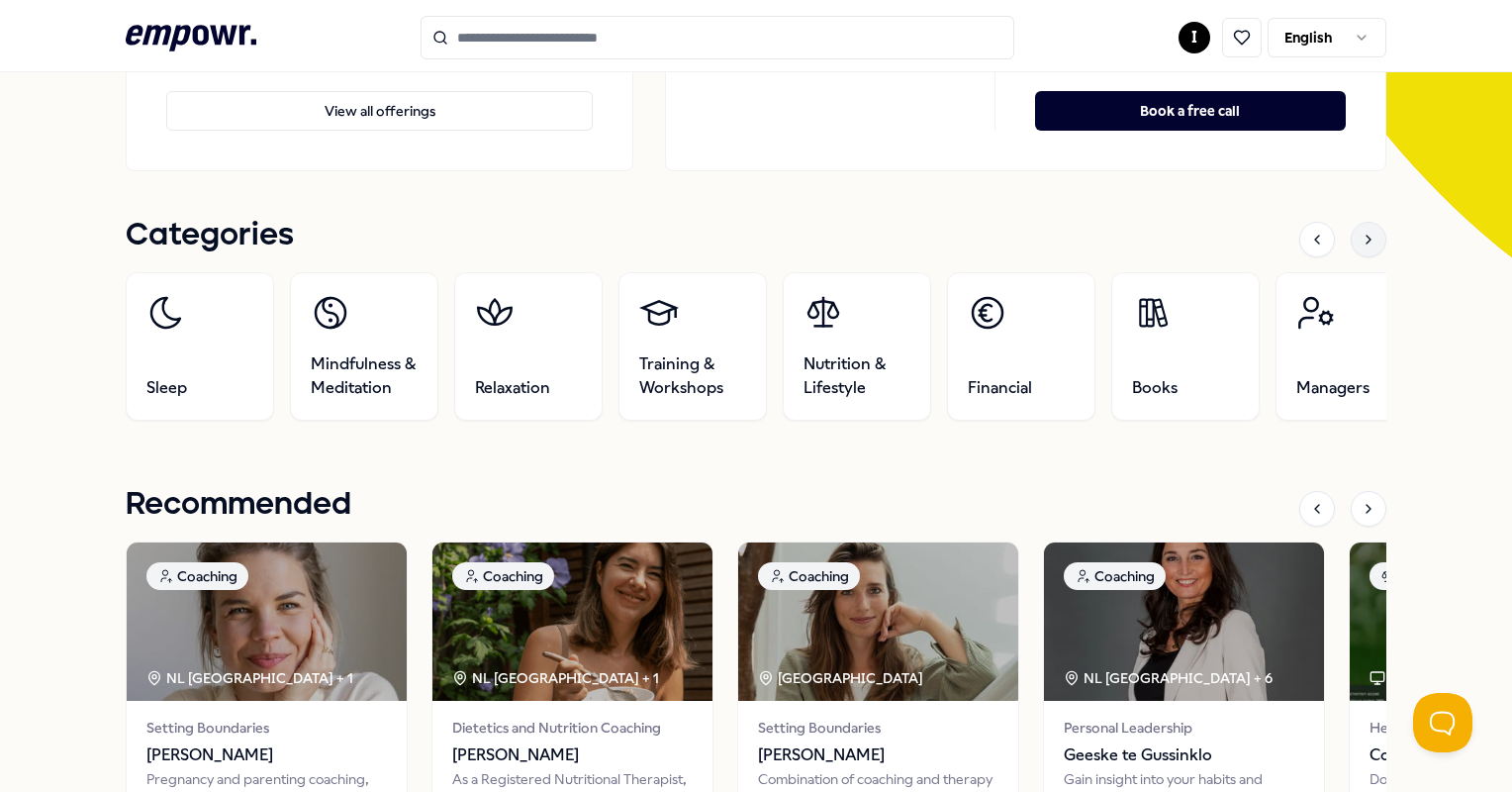 click 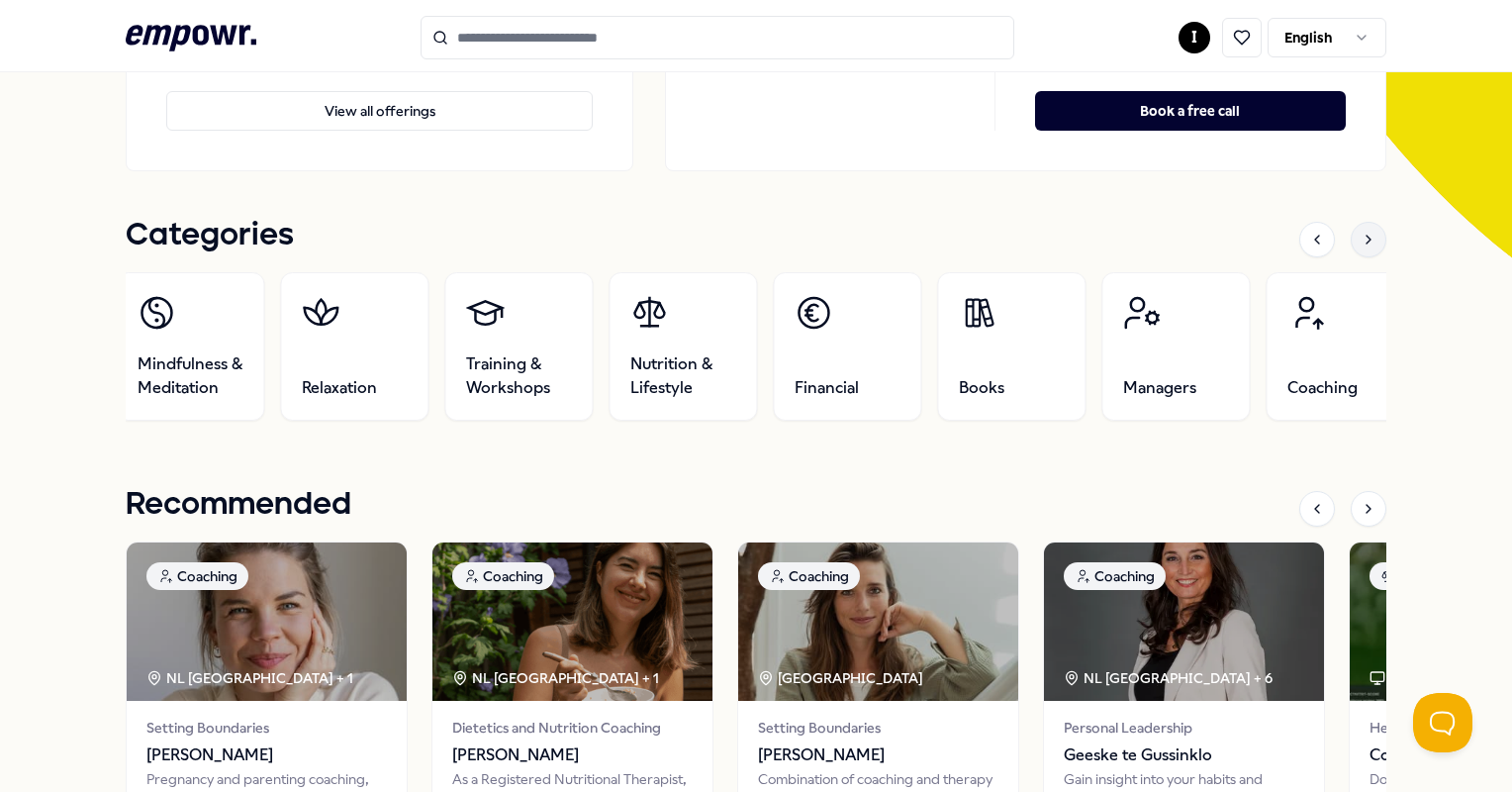 click 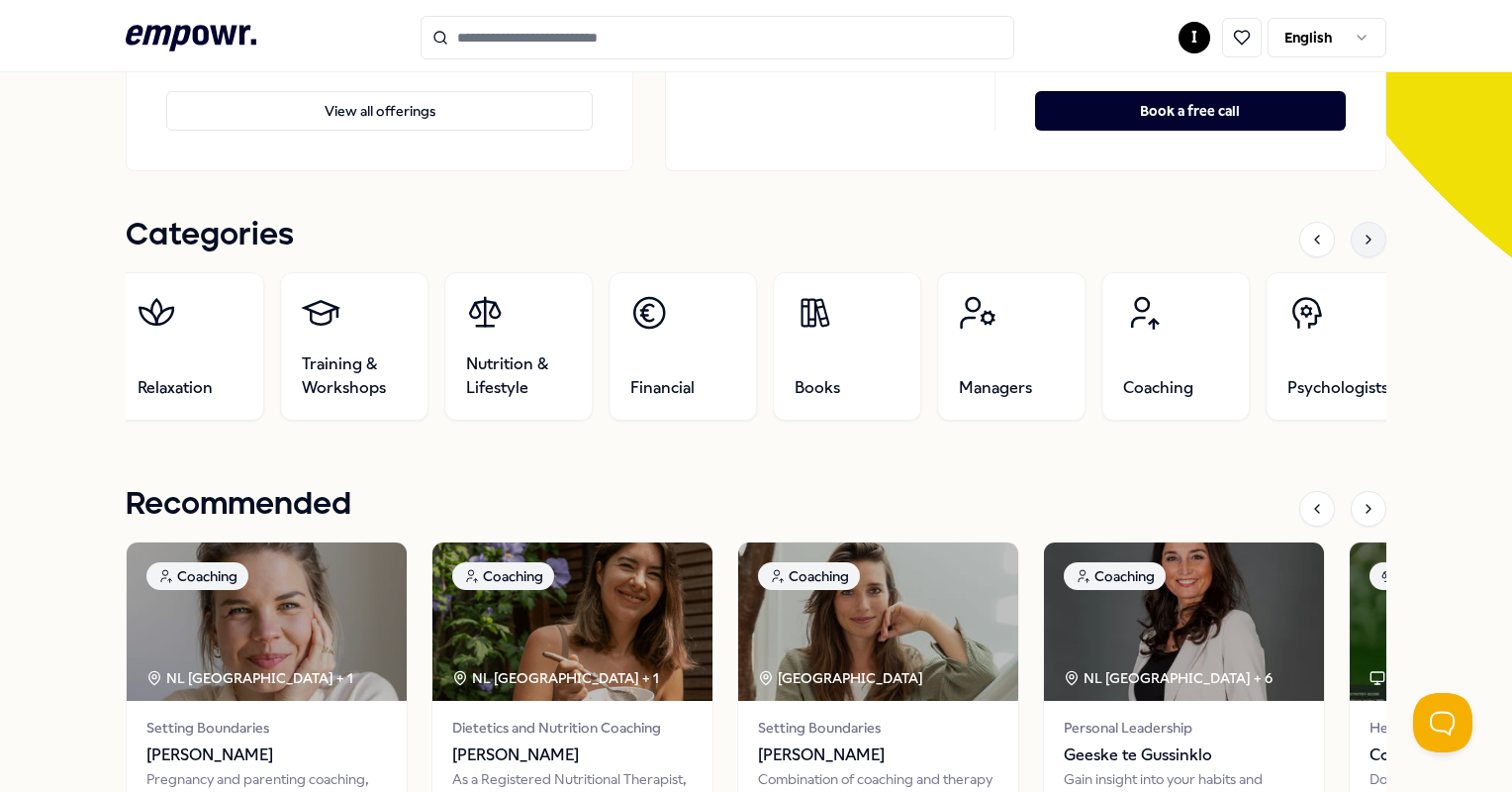 click 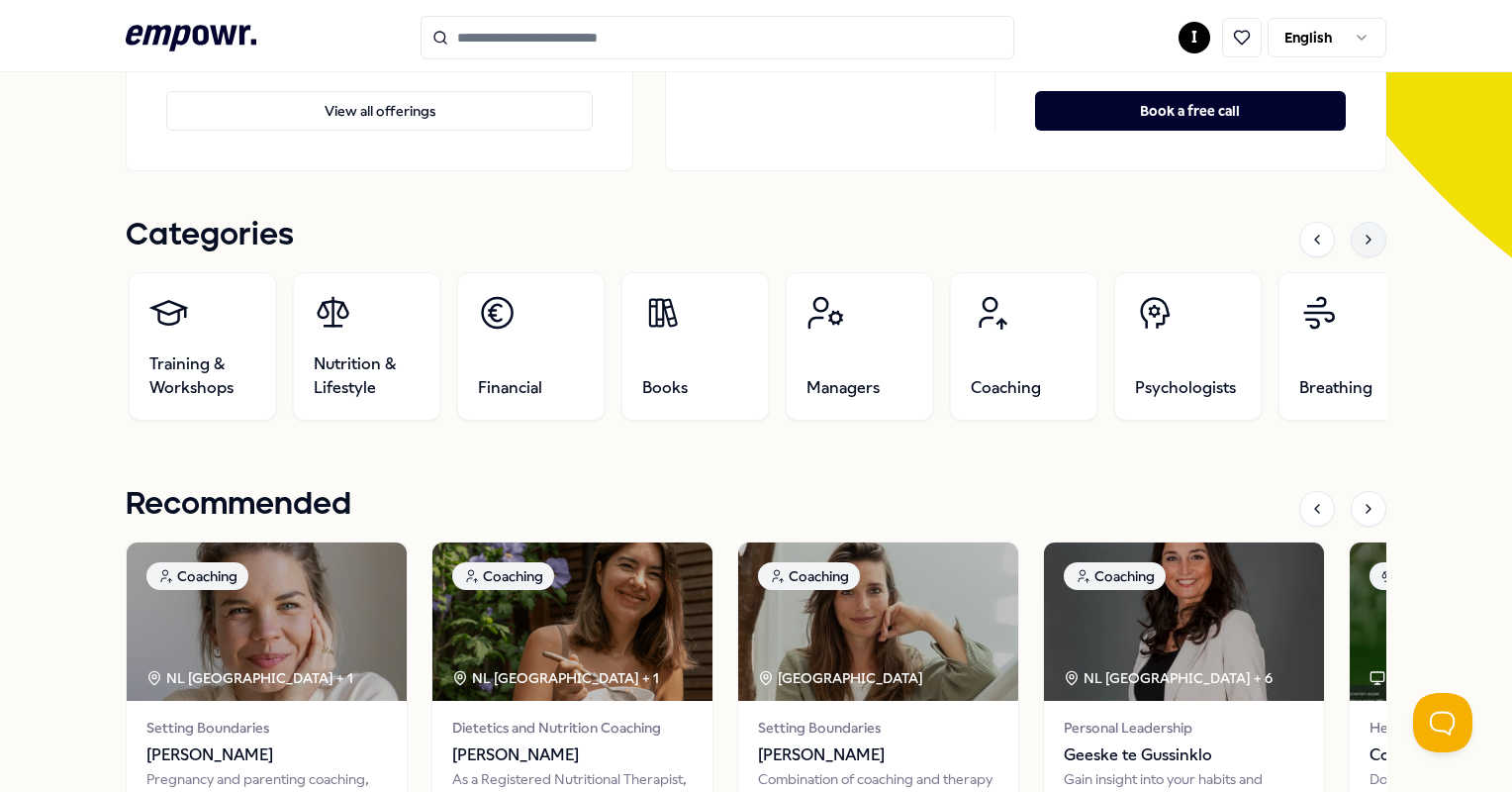 click 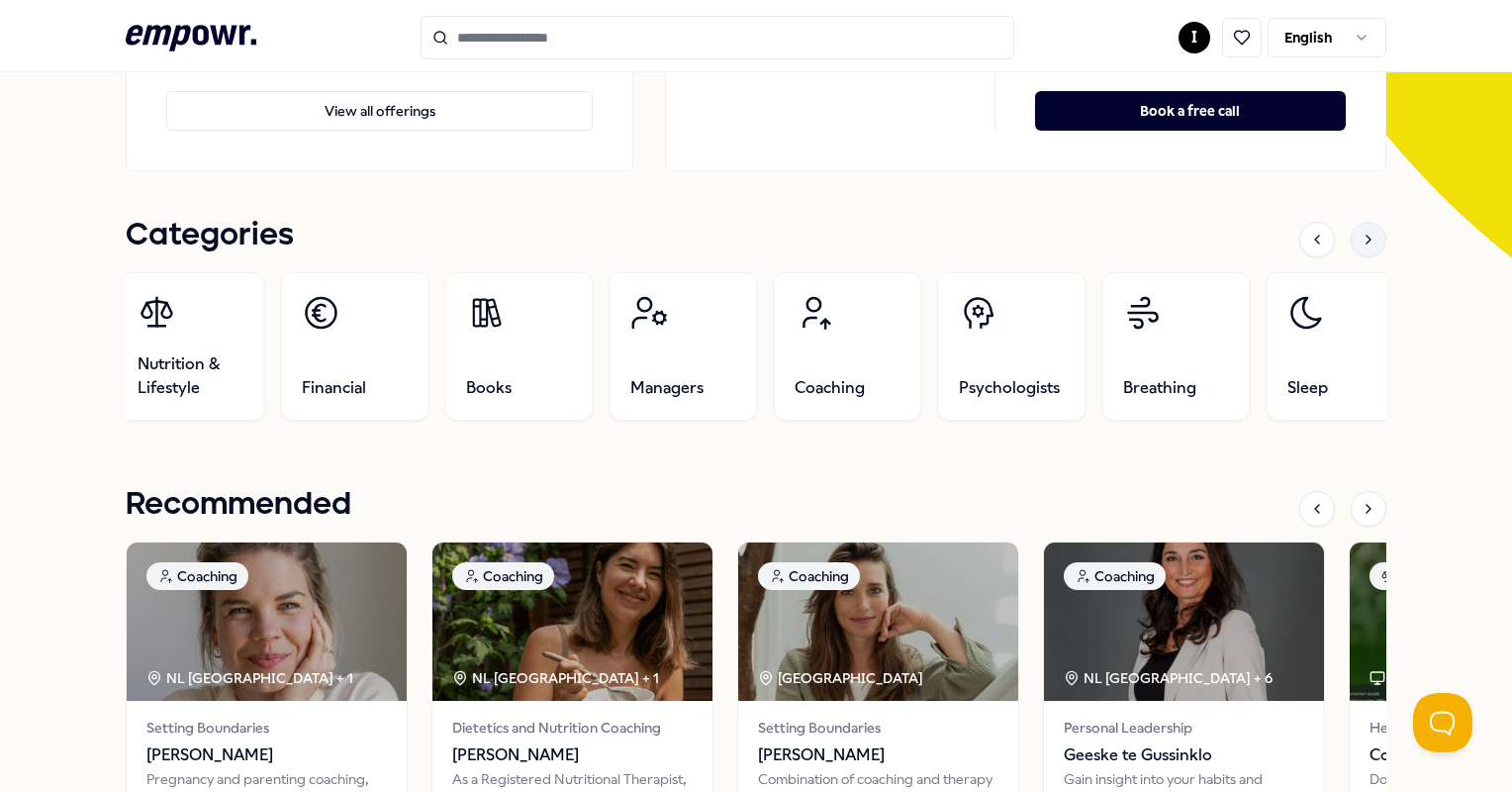 click 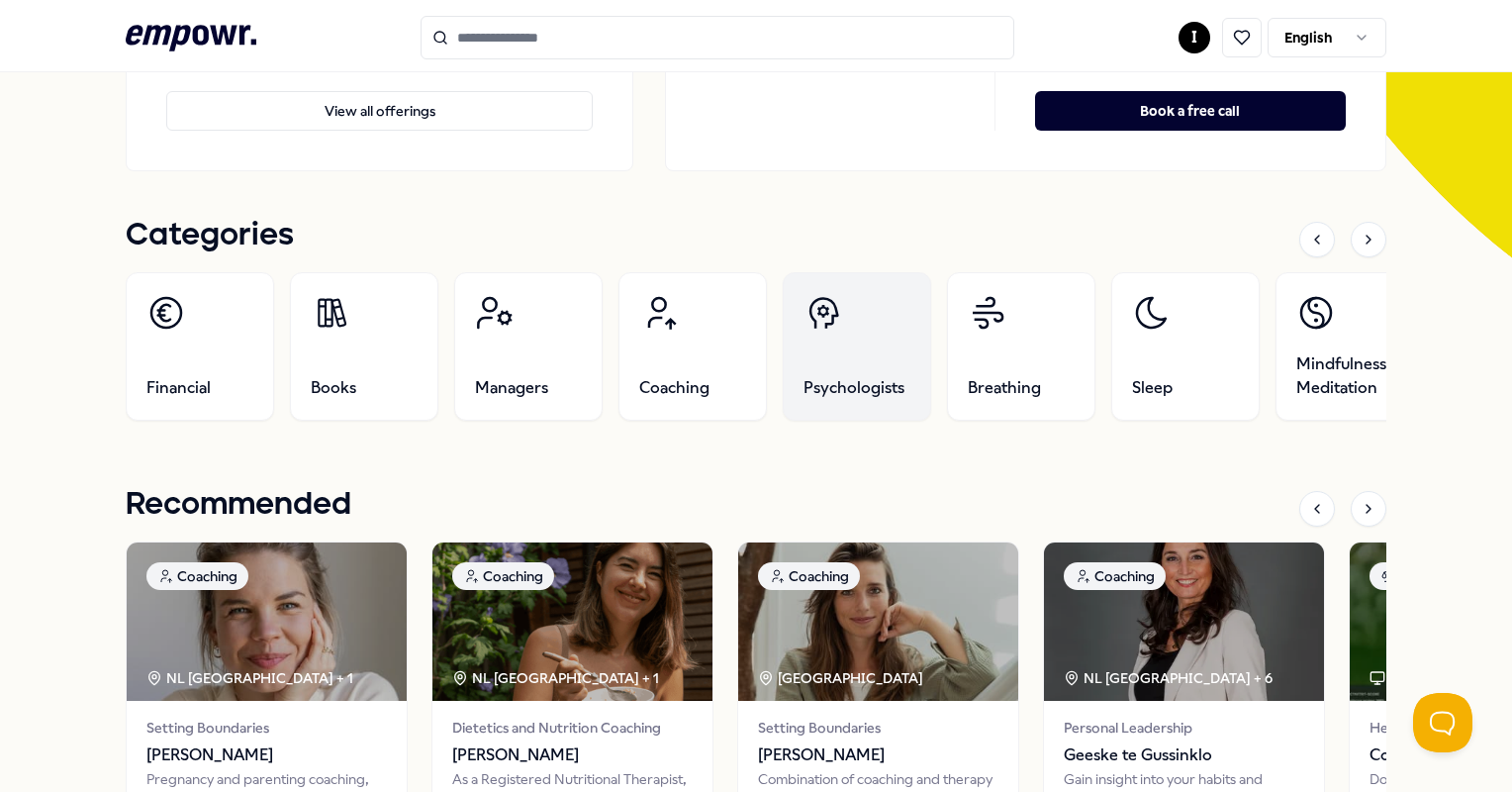 click on "Psychologists" at bounding box center (857, 346) 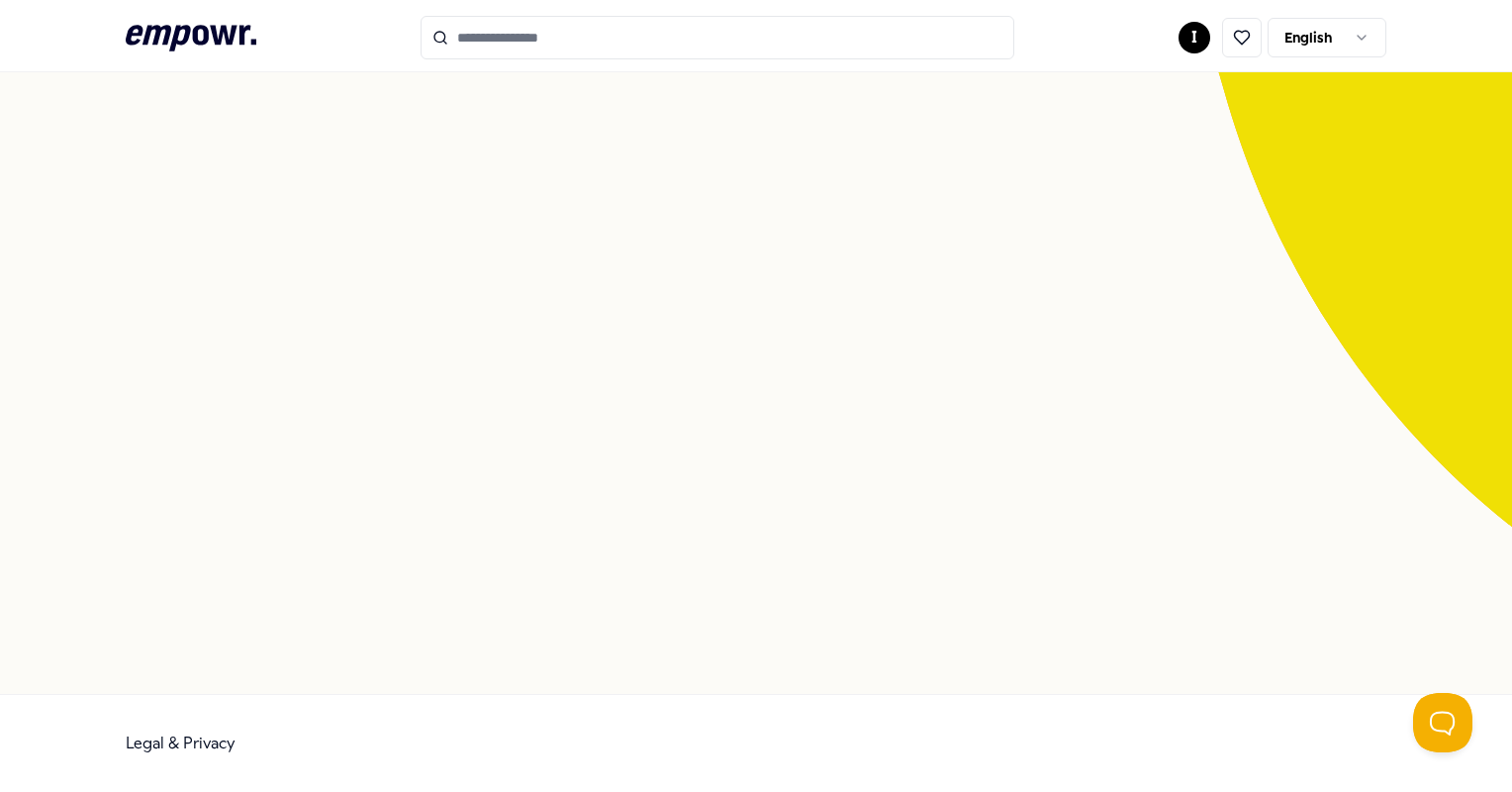 scroll, scrollTop: 127, scrollLeft: 0, axis: vertical 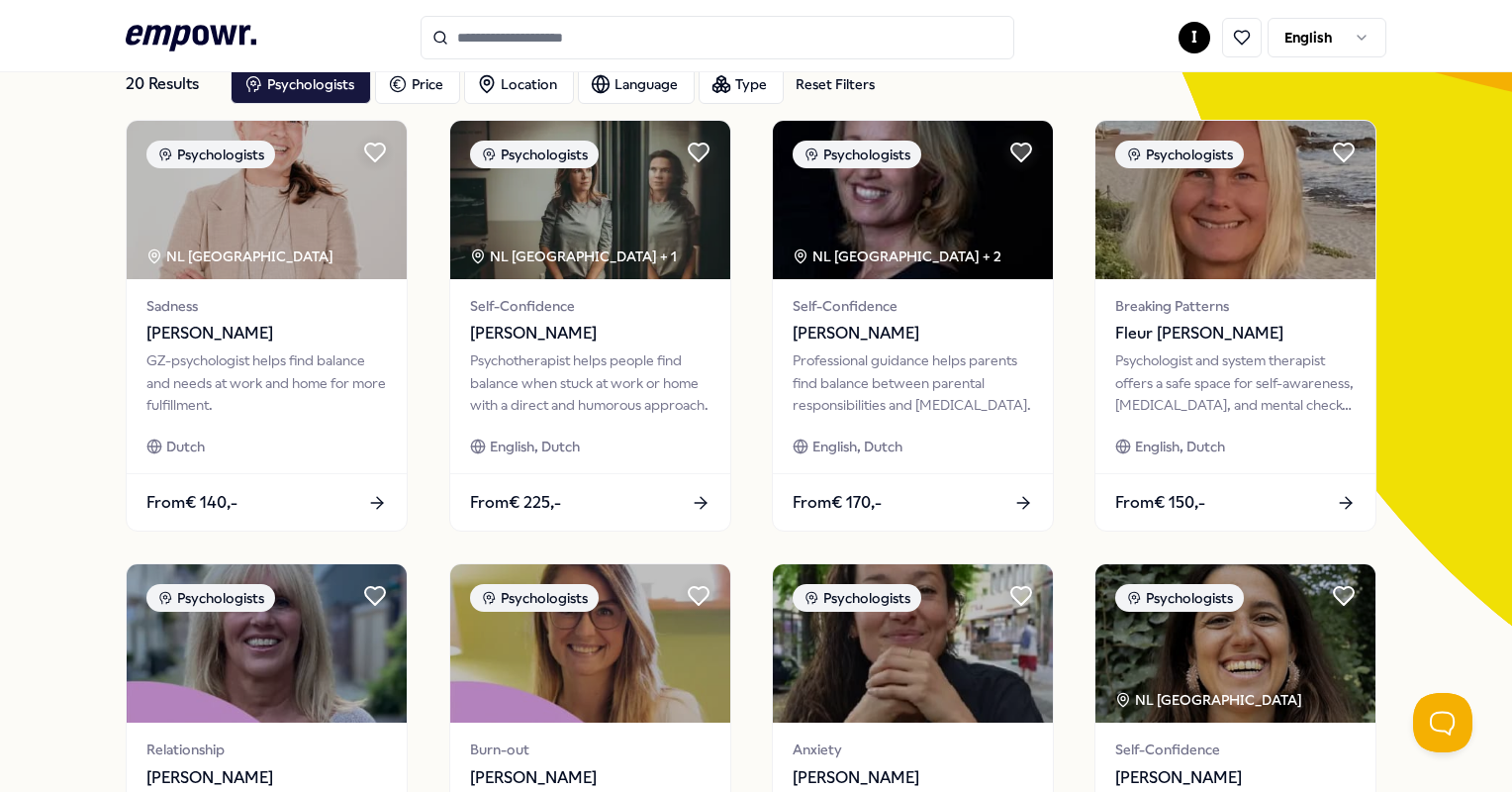 click on ".empowr-logo_svg__cls-1{fill:#03032f}" 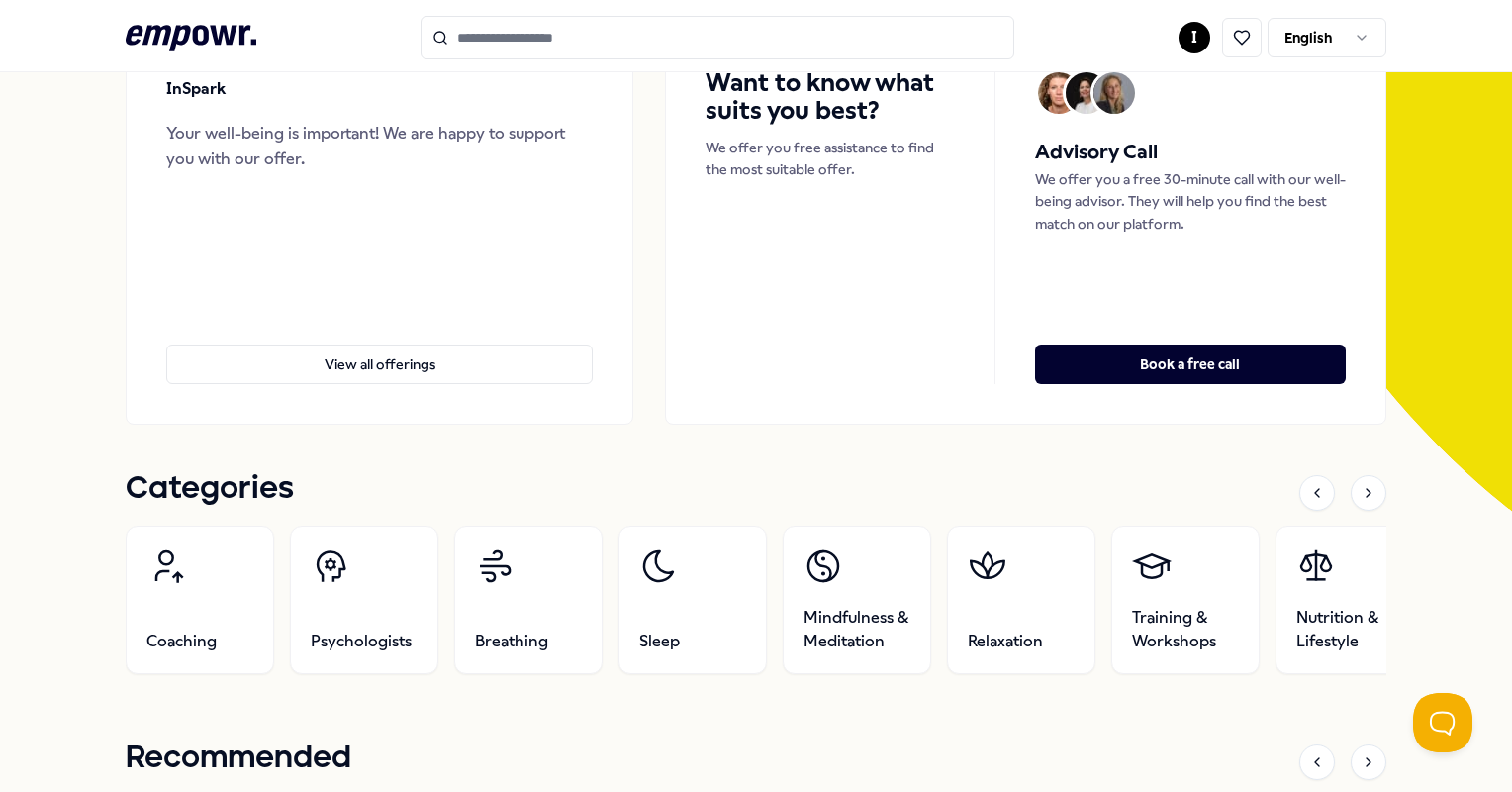 scroll, scrollTop: 297, scrollLeft: 0, axis: vertical 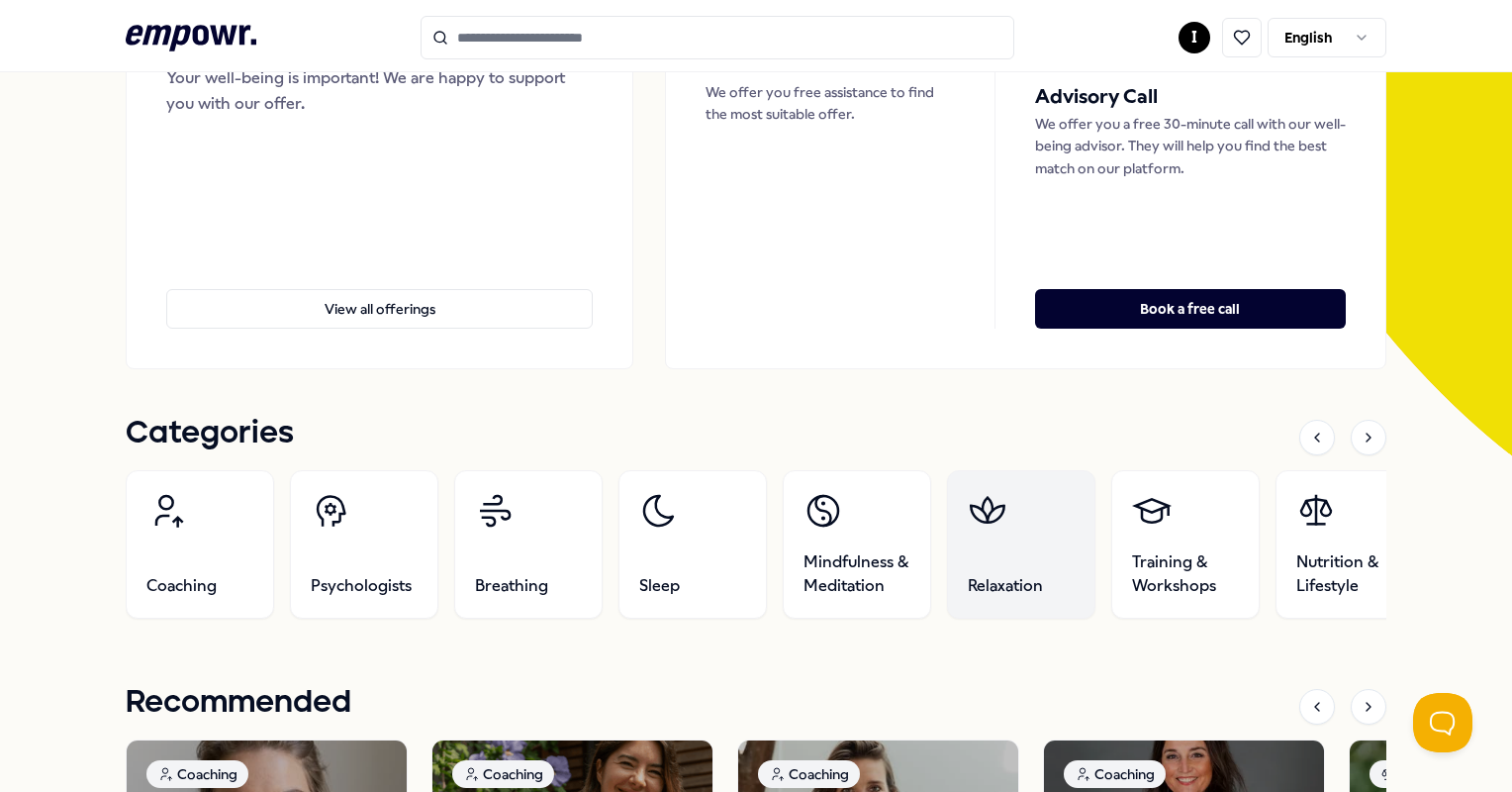 click on "Relaxation" at bounding box center [1021, 544] 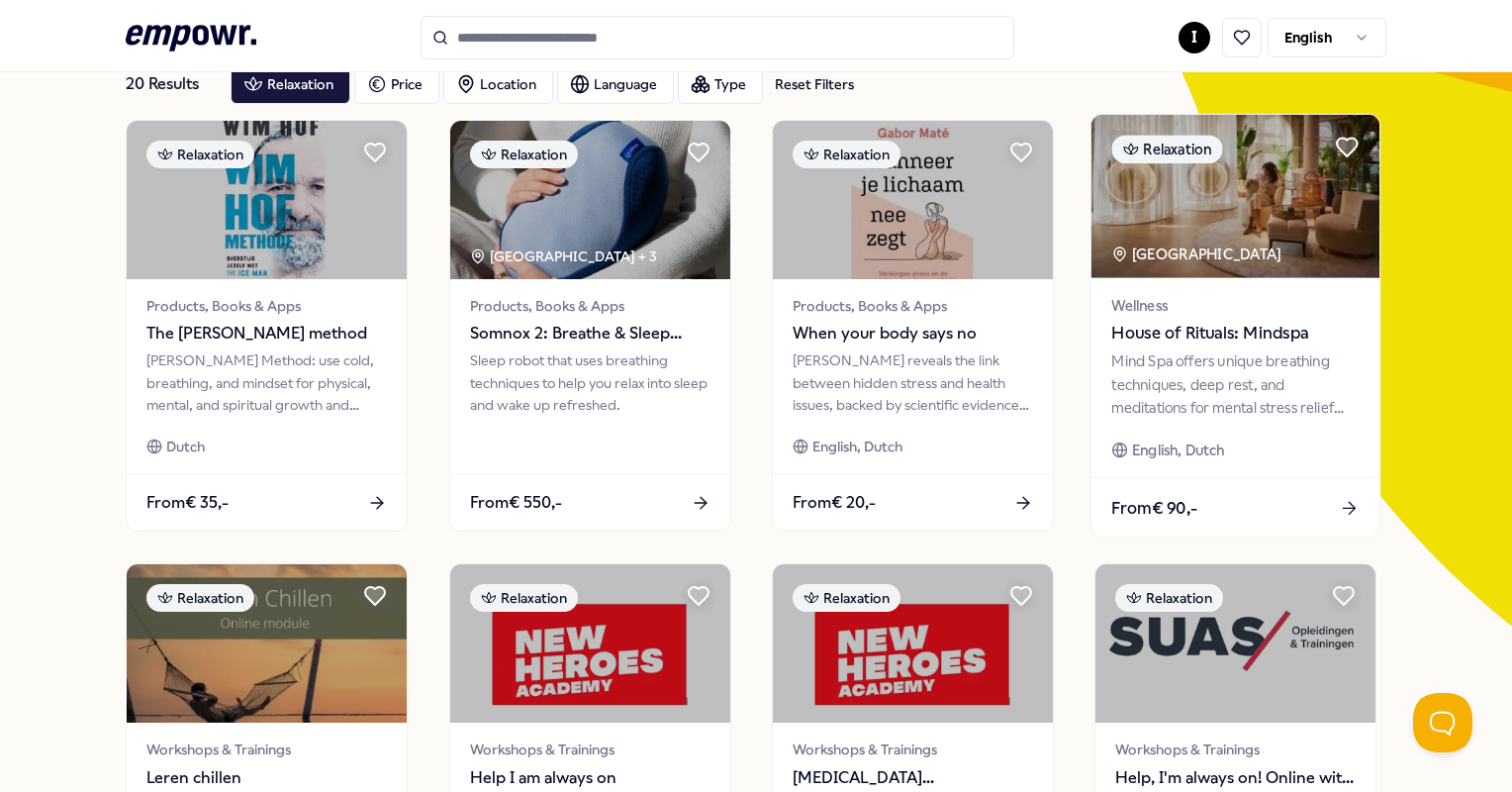 click on "Mind Spa offers unique breathing techniques, deep rest, and meditations for
mental stress relief and relaxation." at bounding box center (1236, 384) 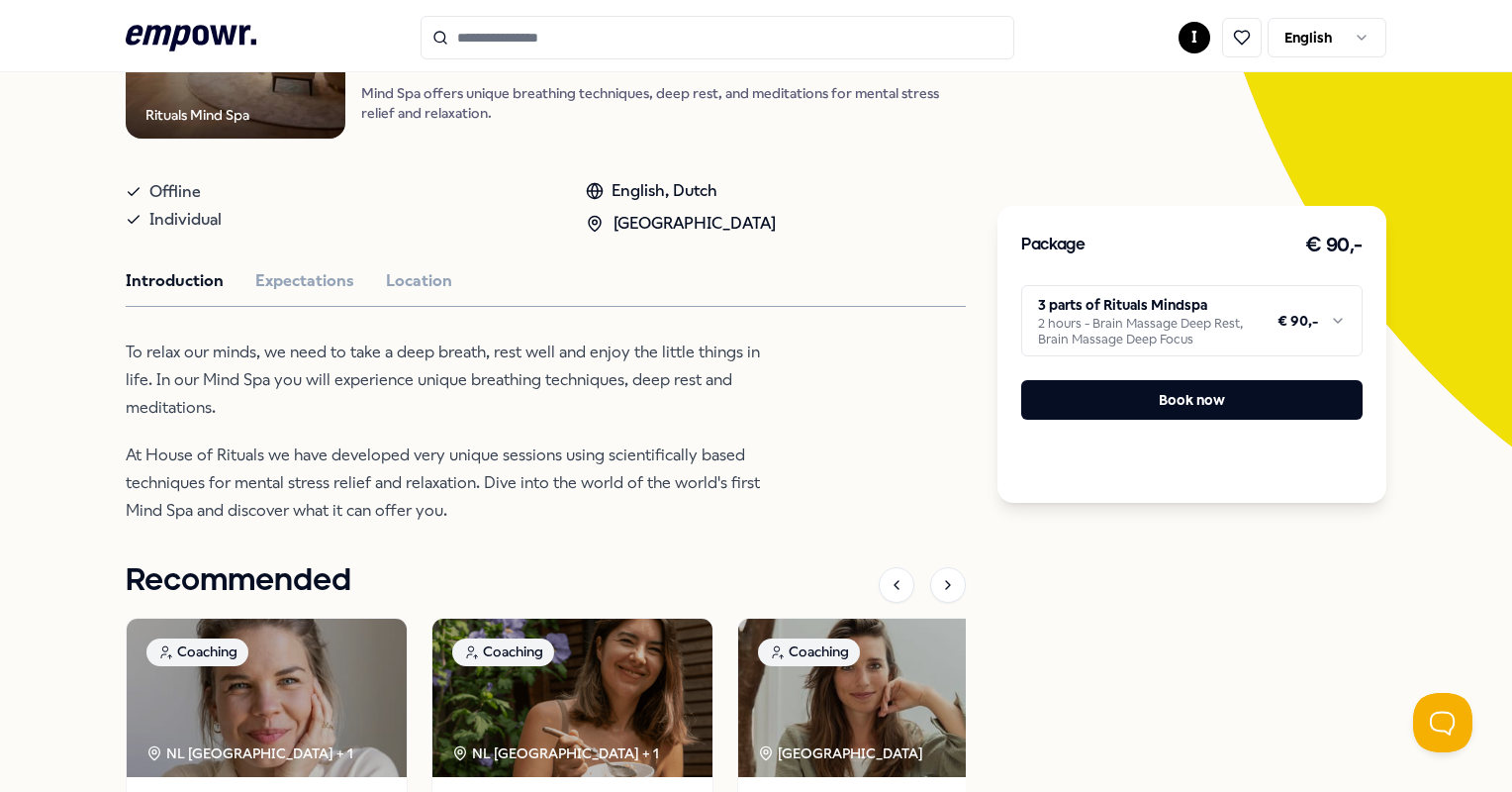 scroll, scrollTop: 325, scrollLeft: 0, axis: vertical 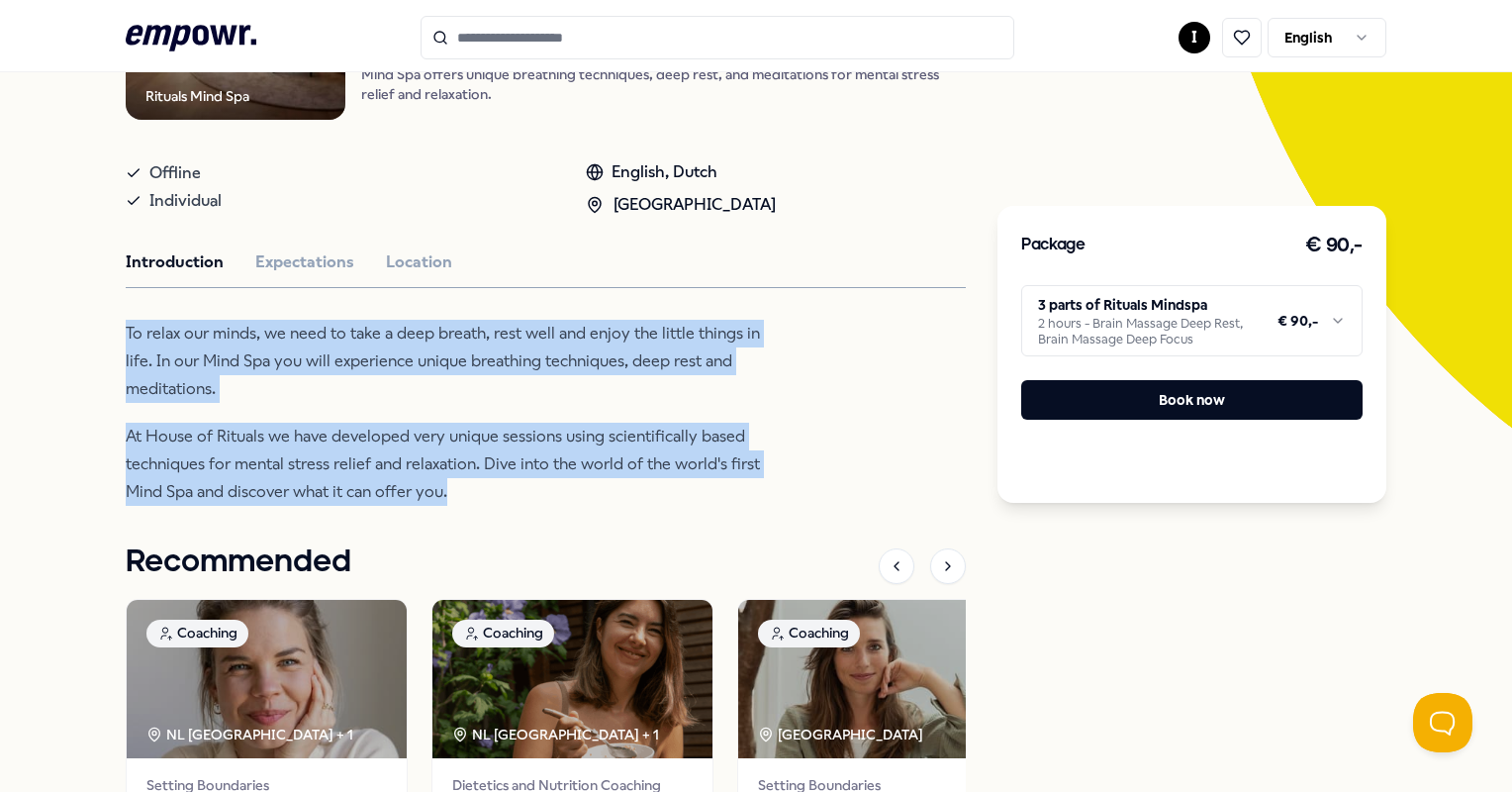drag, startPoint x: 120, startPoint y: 331, endPoint x: 508, endPoint y: 482, distance: 416.3472 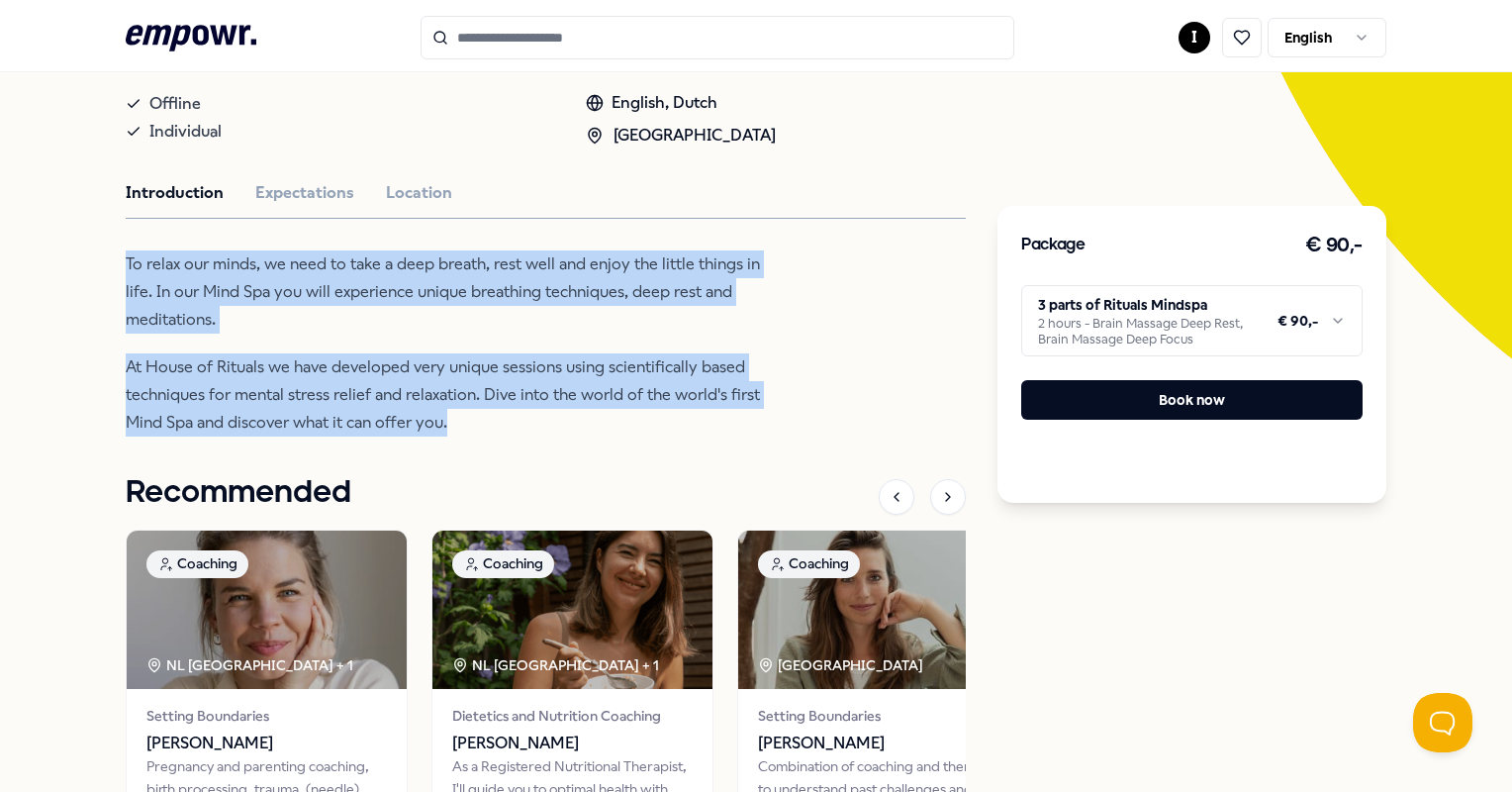 scroll, scrollTop: 424, scrollLeft: 0, axis: vertical 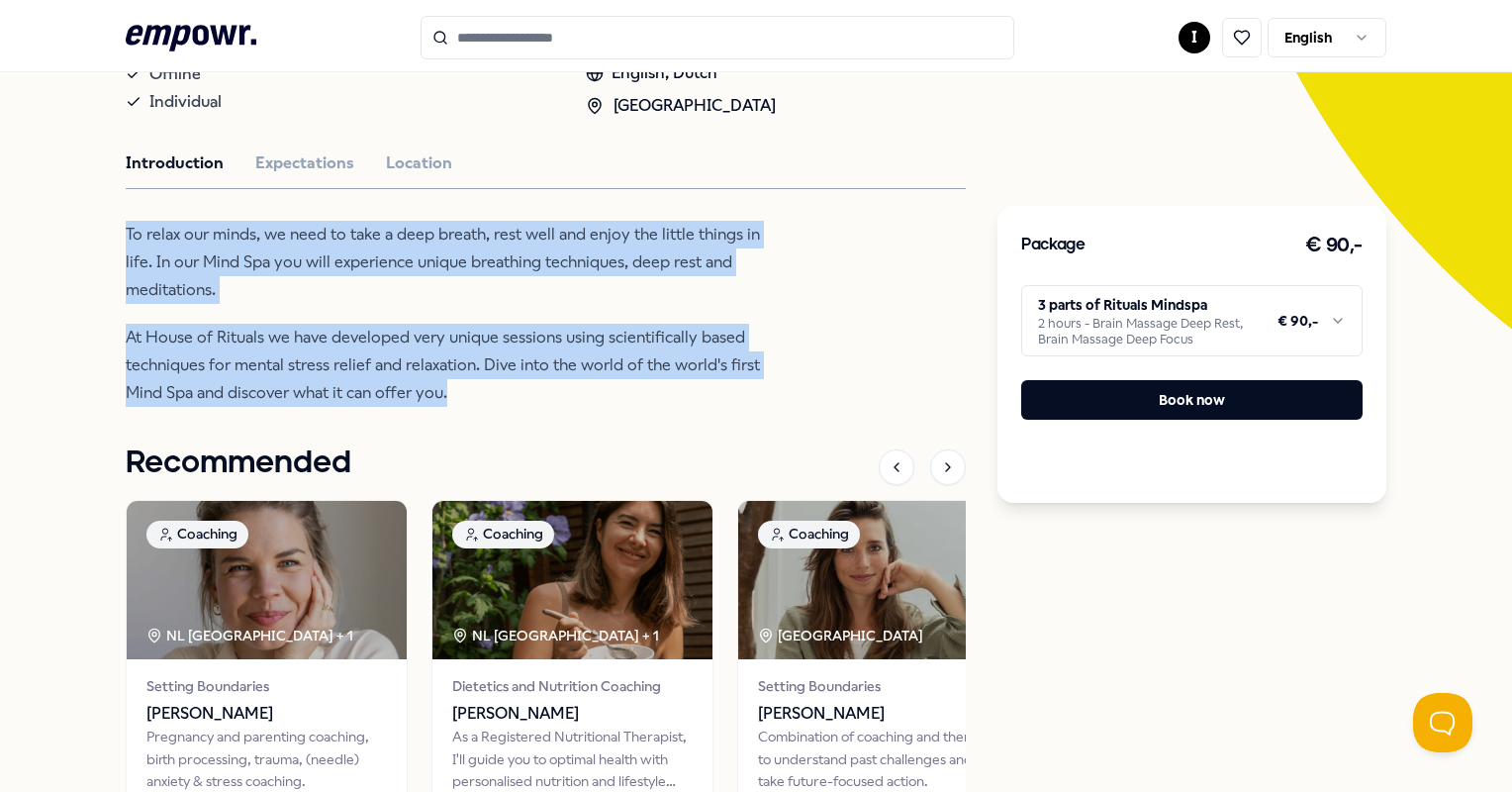click on ".empowr-logo_svg__cls-1{fill:#03032f} I English All categories   Self-care library Back Rituals Mind Spa Relaxation House of Rituals: Mindspa Mind Spa offers unique breathing techniques, deep rest, and meditations for mental stress relief and relaxation. Offline Individual English, [GEOGRAPHIC_DATA] Introduction Expectations Location To relax our minds, we need to take a deep breath, rest well and enjoy the little things in life. In our Mind Spa you will experience unique breathing techniques, deep rest and meditations. At House of Rituals we have developed very unique sessions using scientifically based techniques for mental stress relief and relaxation. Dive into the world of the world's first Mind Spa and discover what it can offer you. Recommended Coaching NL [GEOGRAPHIC_DATA]   + 1 Setting Boundaries Eef van Soest Pregnancy and parenting coaching, birth processing, trauma, (needle) anxiety &
stress coaching. English, Dutch From  € 135,- Coaching NL [GEOGRAPHIC_DATA]   + 1 Dietetics and Nutrition Coaching" at bounding box center [756, 396] 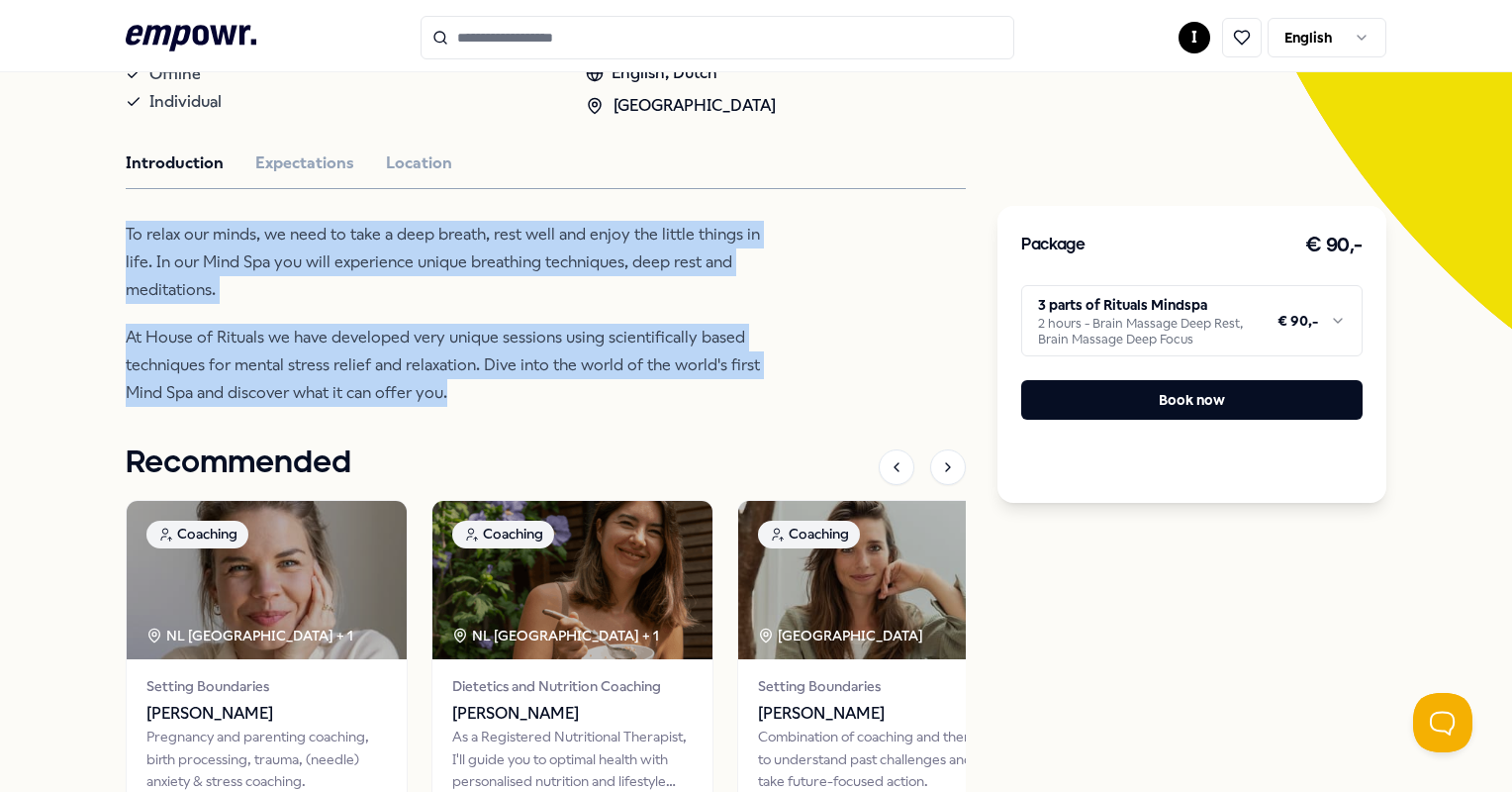 click on ".empowr-logo_svg__cls-1{fill:#03032f} I English All categories   Self-care library Back Rituals Mind Spa Relaxation House of Rituals: Mindspa Mind Spa offers unique breathing techniques, deep rest, and meditations for mental stress relief and relaxation. Offline Individual English, [GEOGRAPHIC_DATA] Introduction Expectations Location To relax our minds, we need to take a deep breath, rest well and enjoy the little things in life. In our Mind Spa you will experience unique breathing techniques, deep rest and meditations. At House of Rituals we have developed very unique sessions using scientifically based techniques for mental stress relief and relaxation. Dive into the world of the world's first Mind Spa and discover what it can offer you. Recommended Coaching NL [GEOGRAPHIC_DATA]   + 1 Setting Boundaries Eef van Soest Pregnancy and parenting coaching, birth processing, trauma, (needle) anxiety &
stress coaching. English, Dutch From  € 135,- Coaching NL [GEOGRAPHIC_DATA]   + 1 Dietetics and Nutrition Coaching" at bounding box center [756, 396] 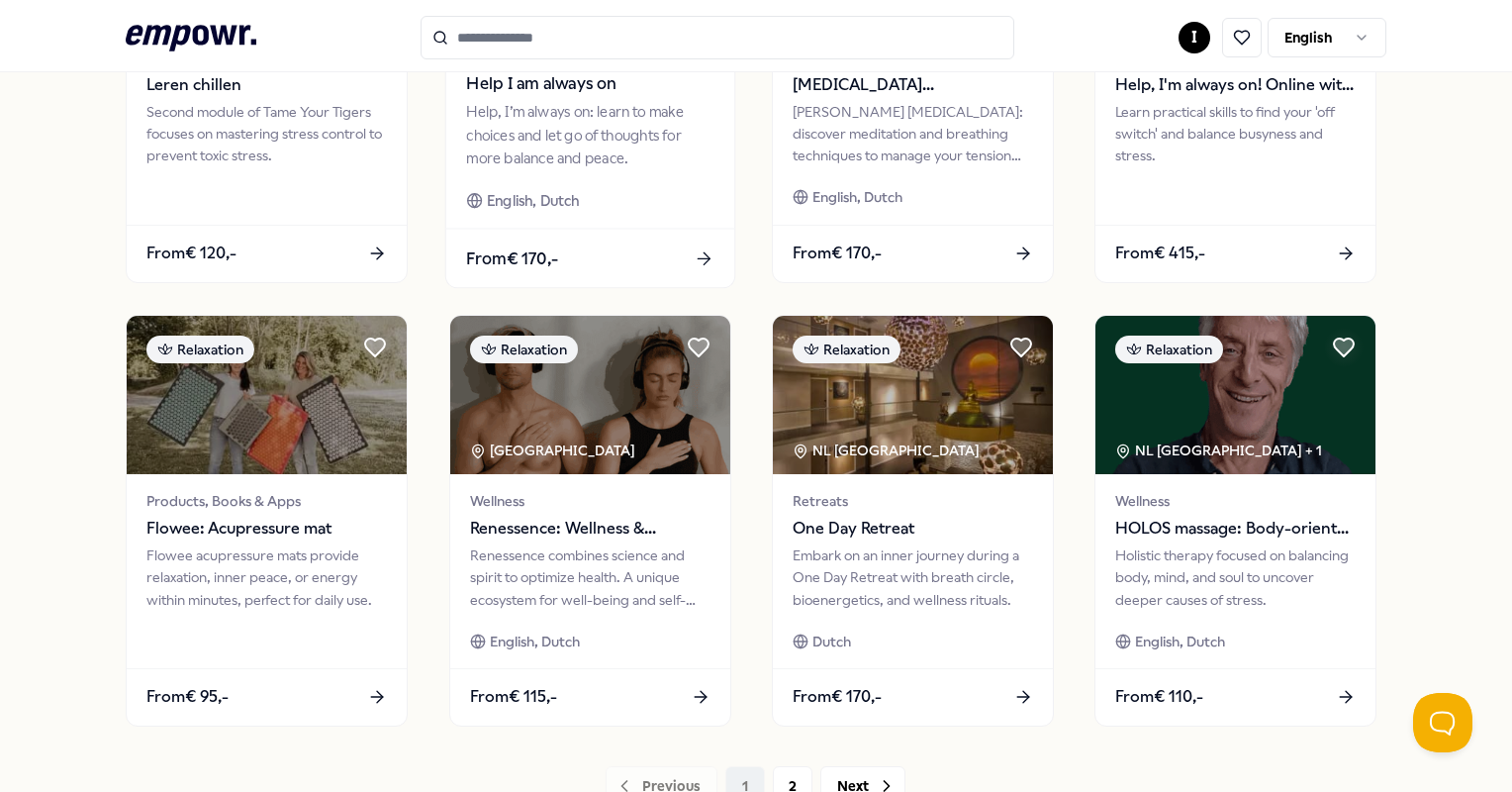 scroll, scrollTop: 978, scrollLeft: 0, axis: vertical 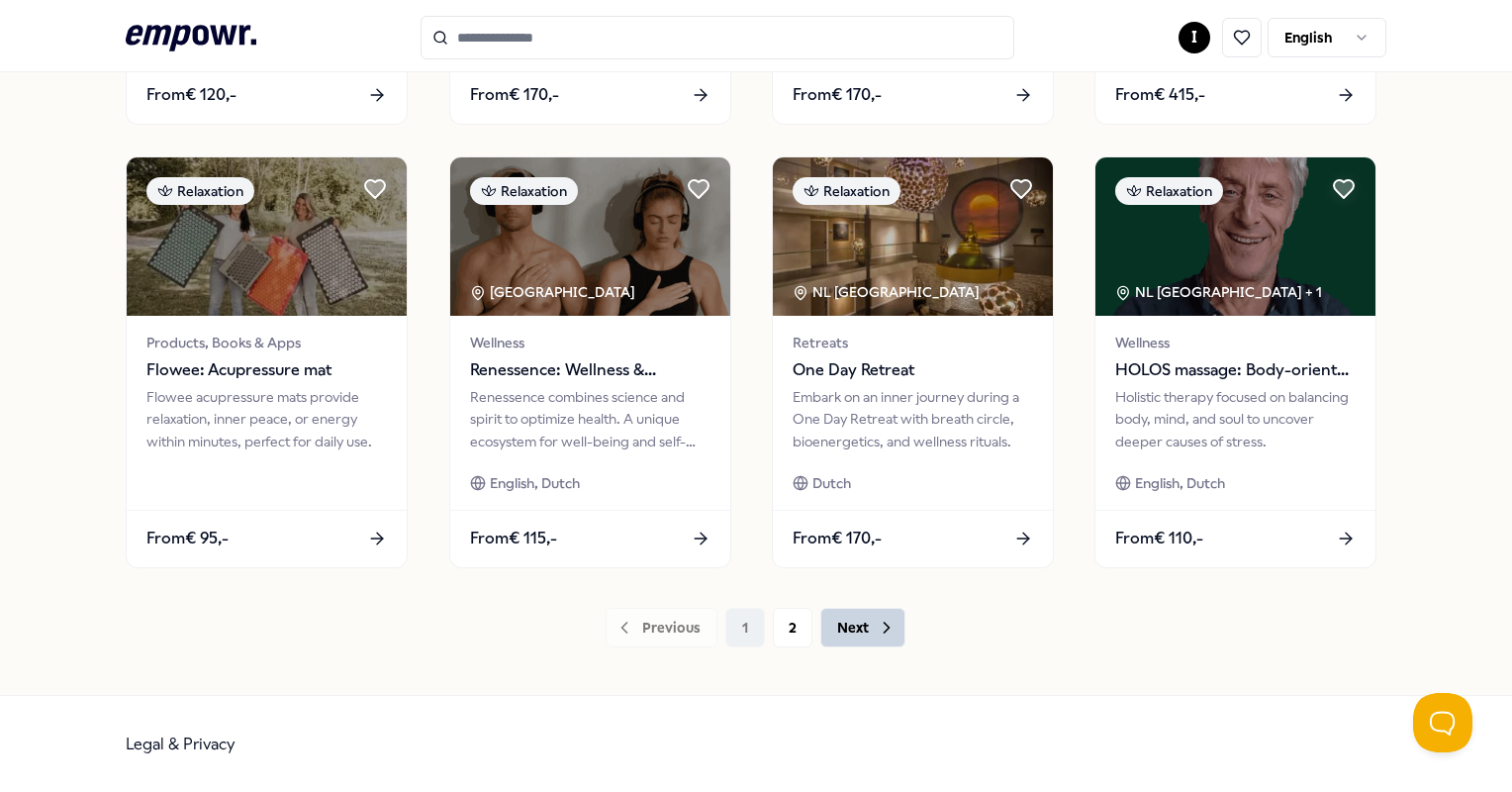 click on "Next" at bounding box center (863, 628) 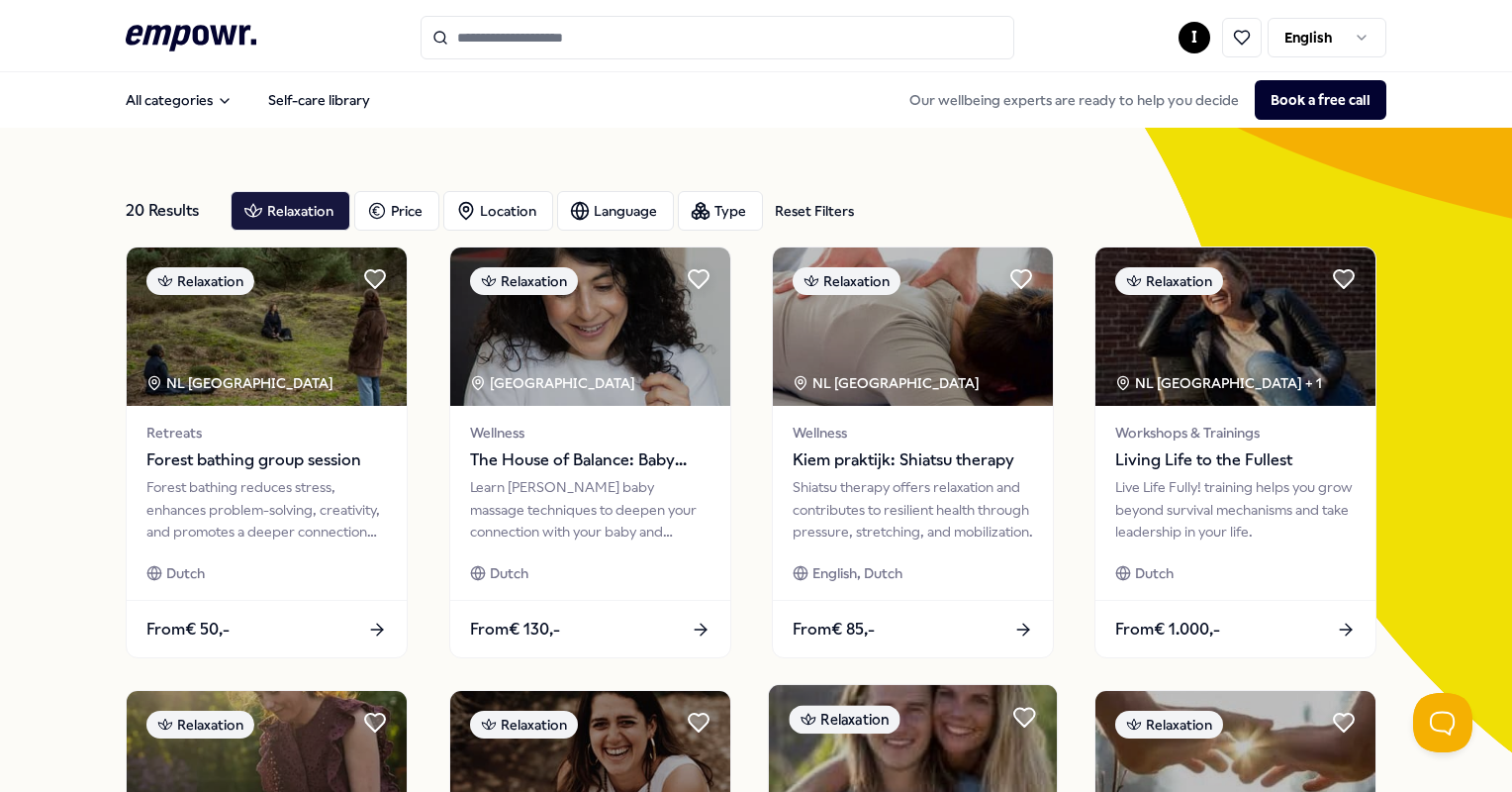 scroll, scrollTop: 0, scrollLeft: 0, axis: both 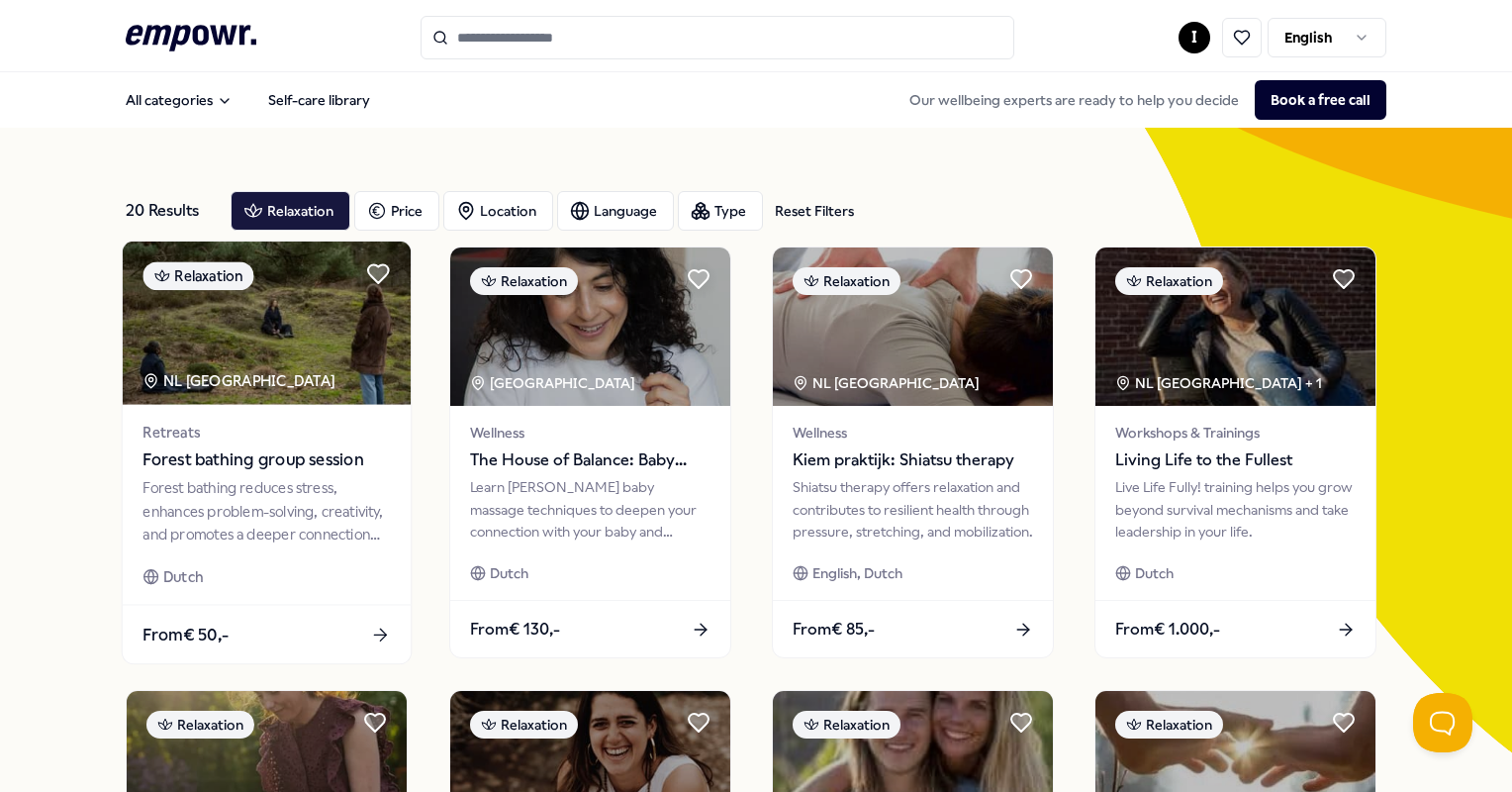 click on "Retreats Forest bathing group session Forest bathing reduces stress, enhances problem-solving, creativity, and
promotes a deeper connection with nature. [DEMOGRAPHIC_DATA]" at bounding box center [266, 505] 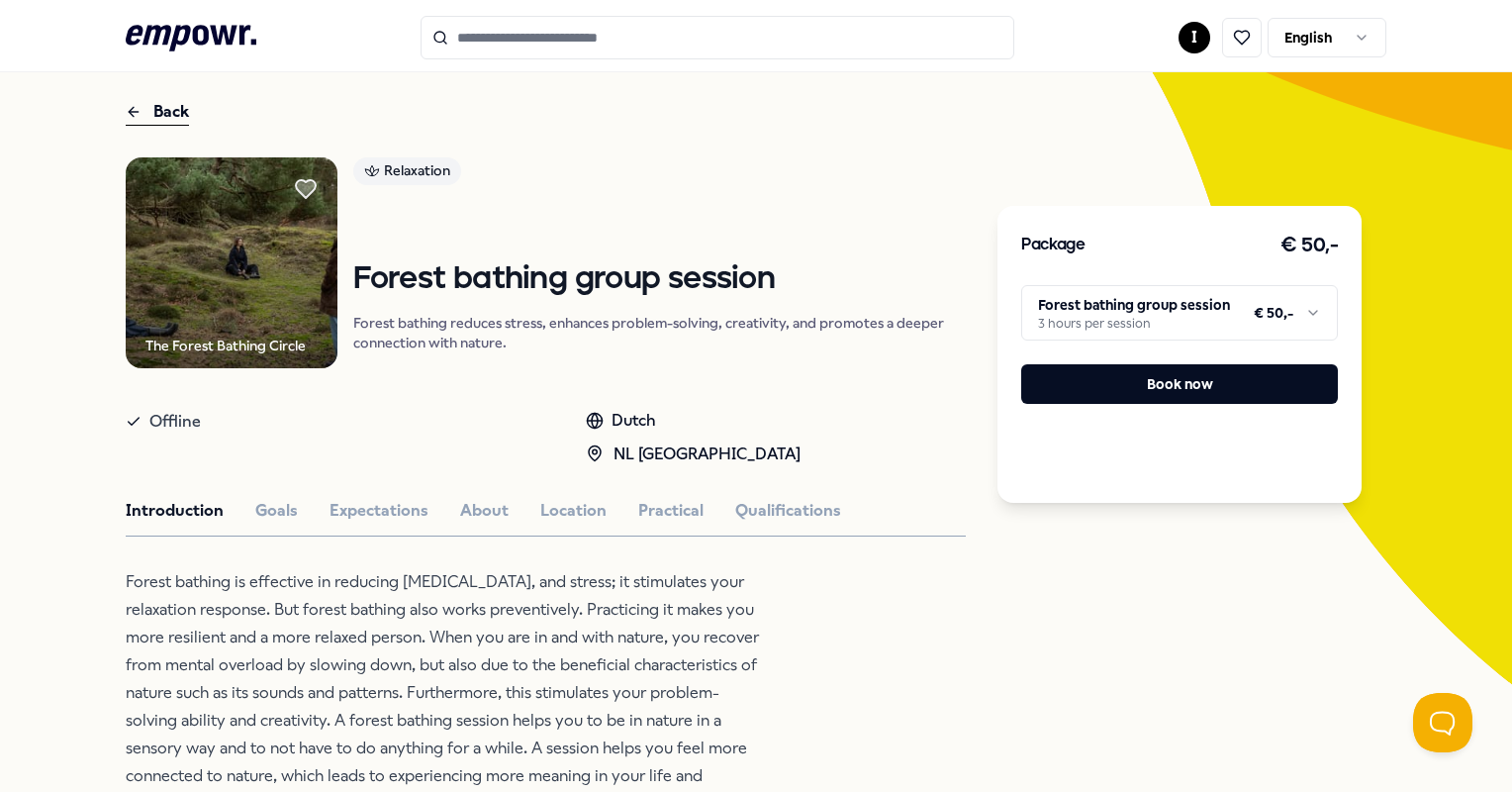 scroll, scrollTop: 99, scrollLeft: 0, axis: vertical 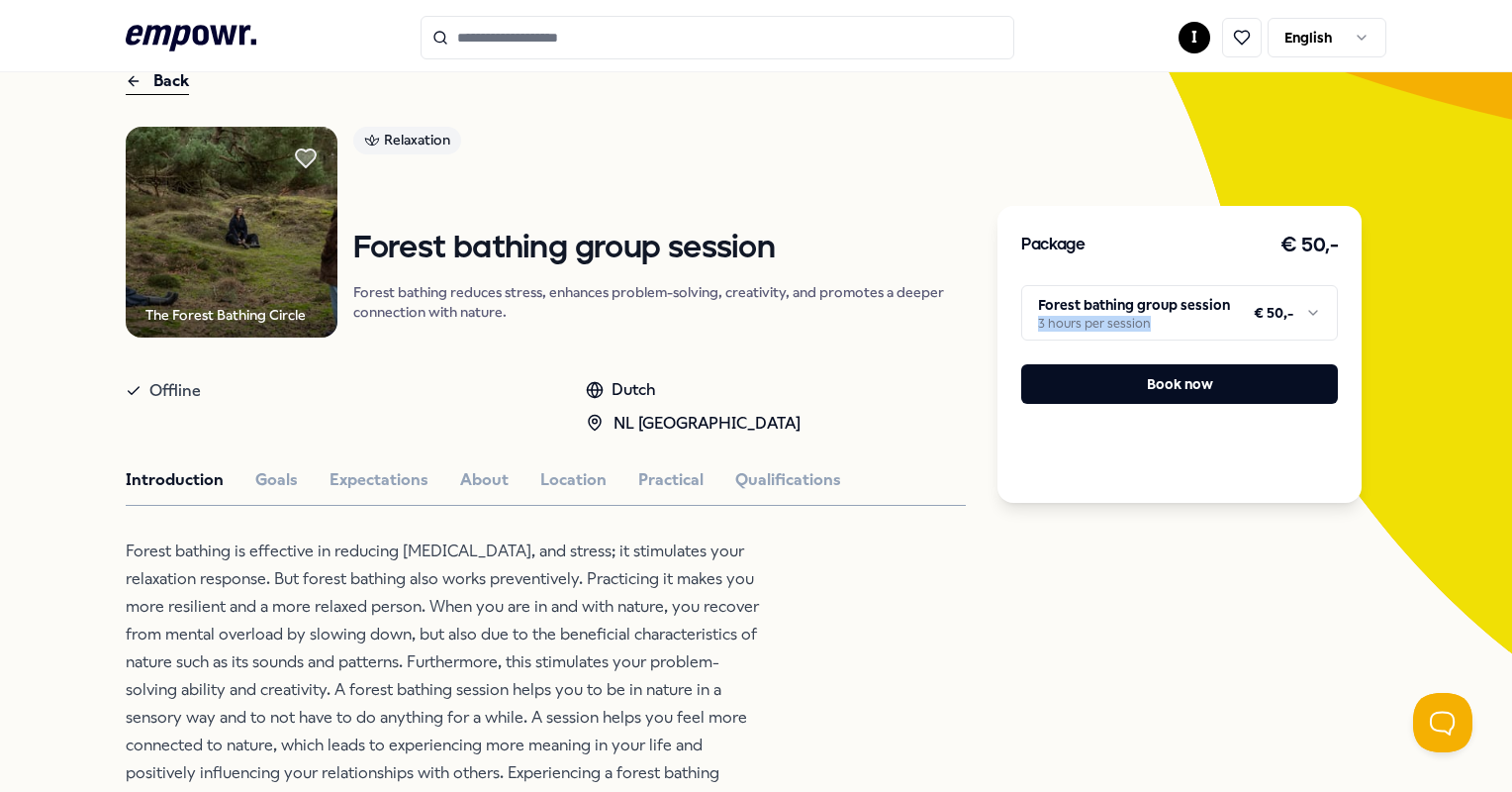 drag, startPoint x: 1010, startPoint y: 321, endPoint x: 1167, endPoint y: 320, distance: 157.00318 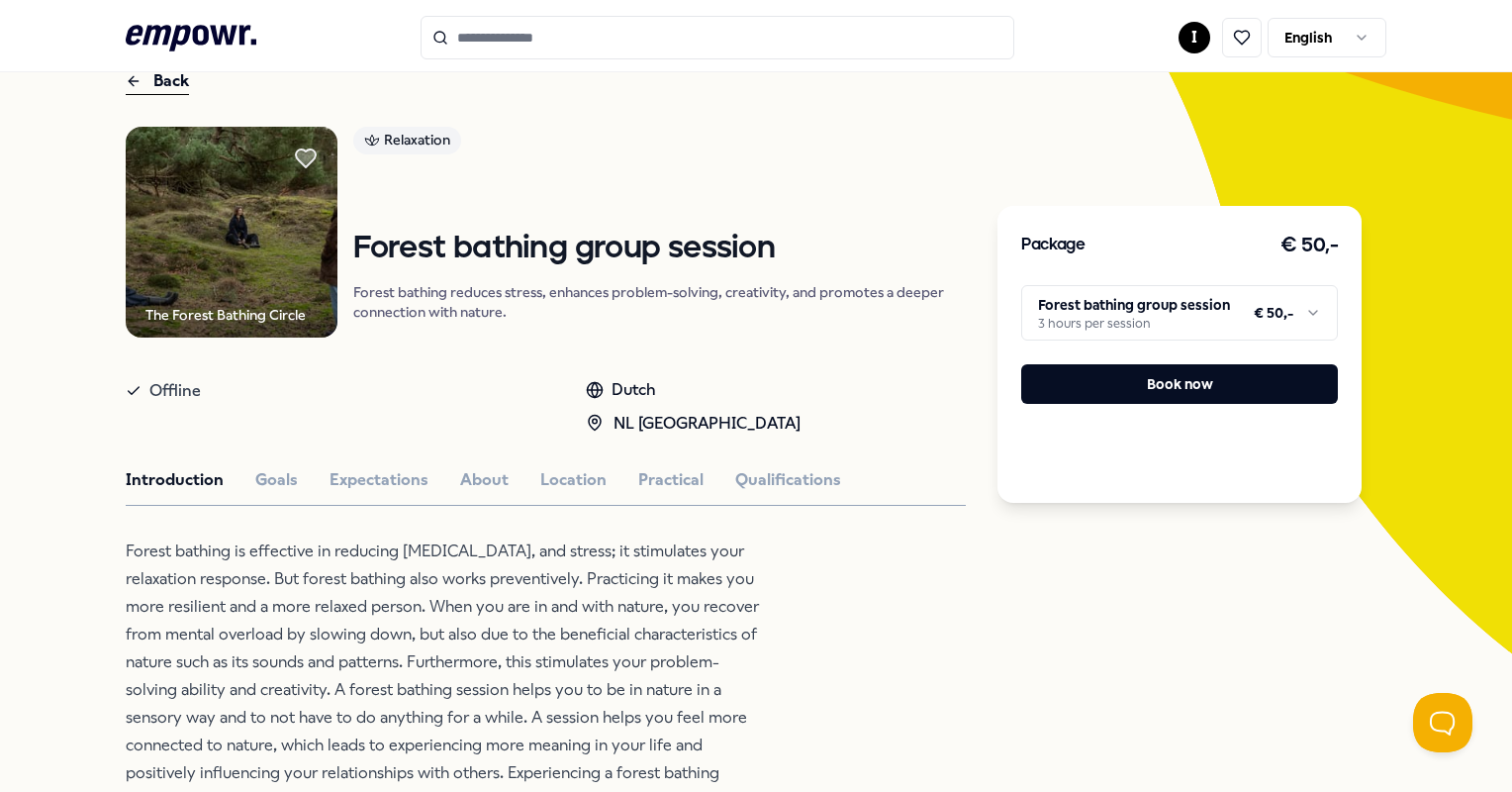 click on "Package € 50,- Forest bathing group session 3 hours per session € 50,- Book now" at bounding box center [1180, 704] 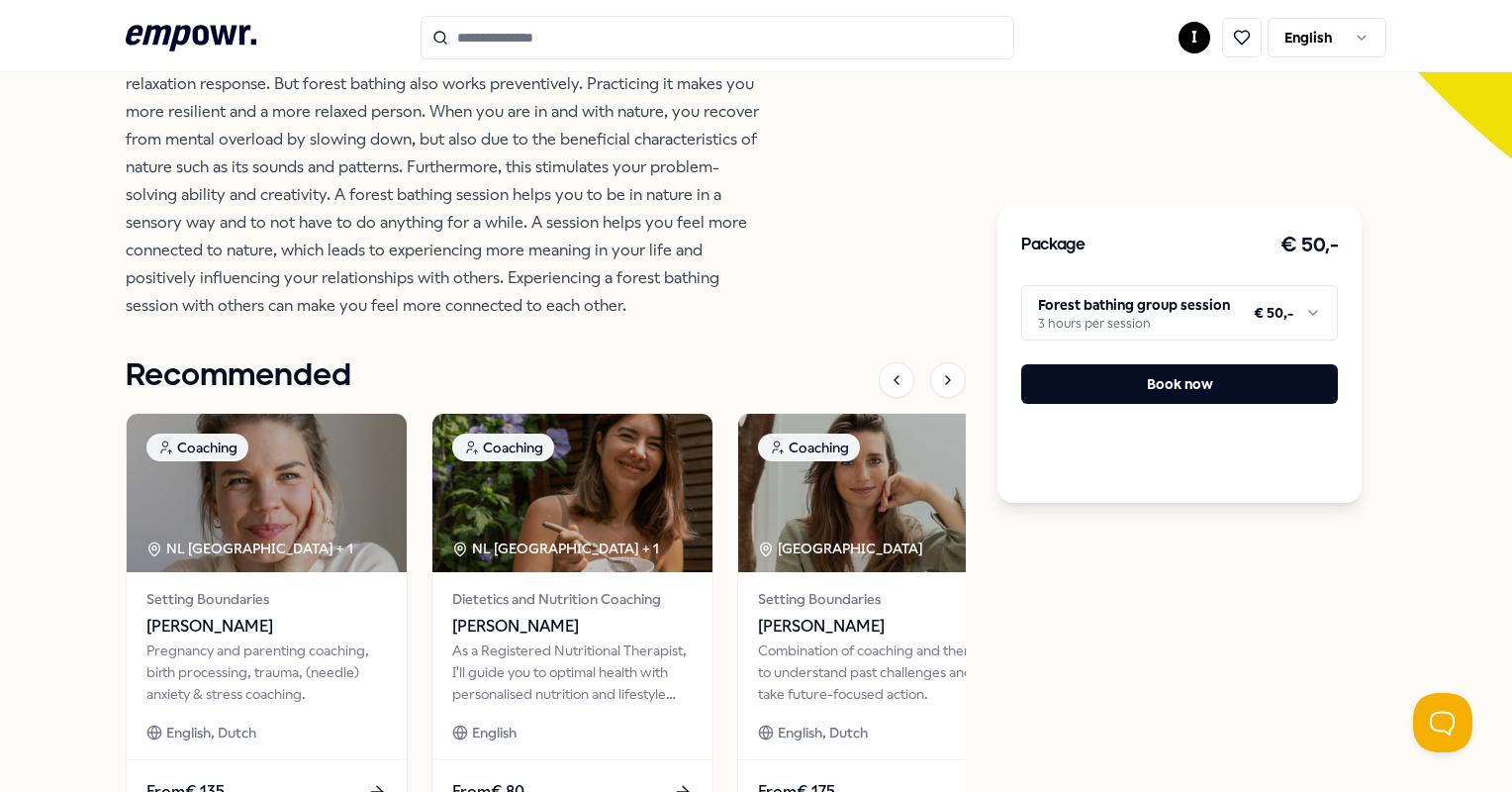 scroll, scrollTop: 396, scrollLeft: 0, axis: vertical 